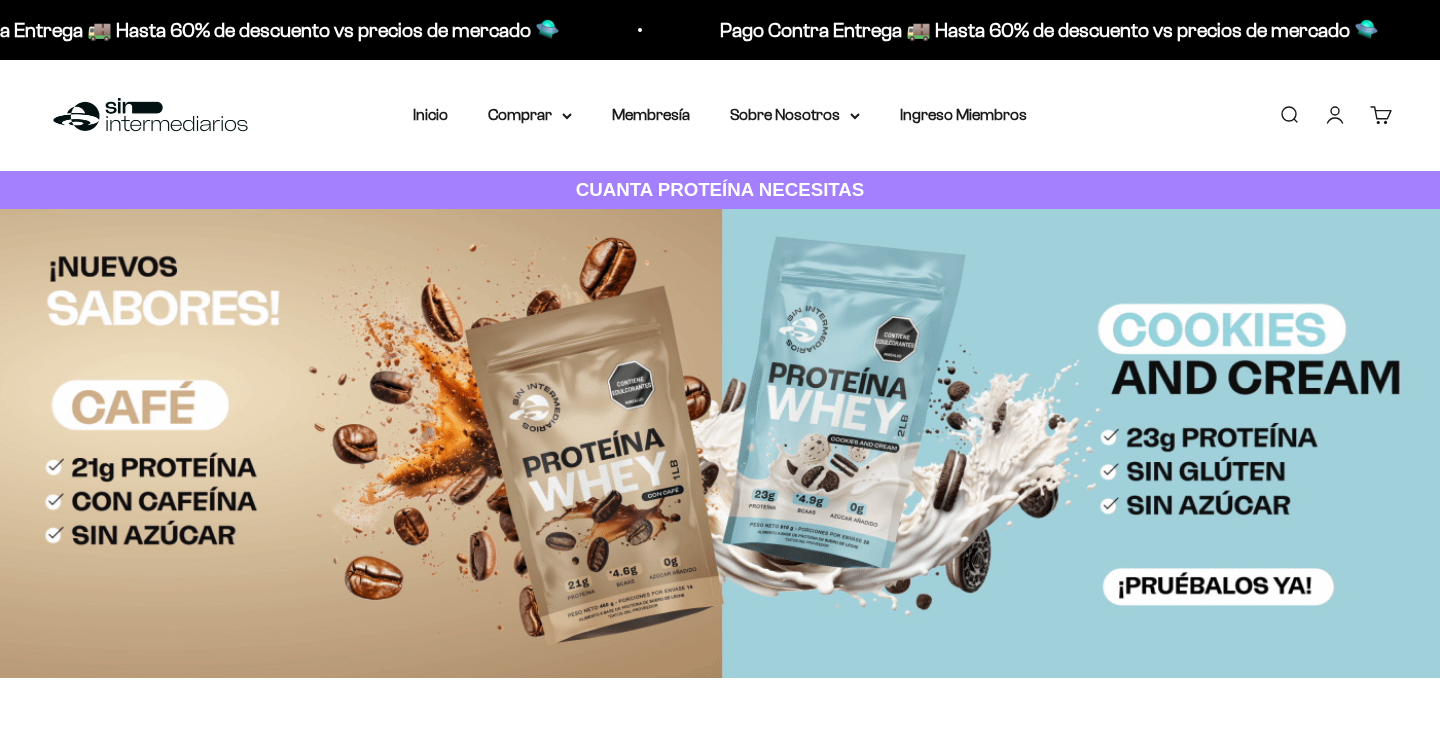 scroll, scrollTop: 0, scrollLeft: 0, axis: both 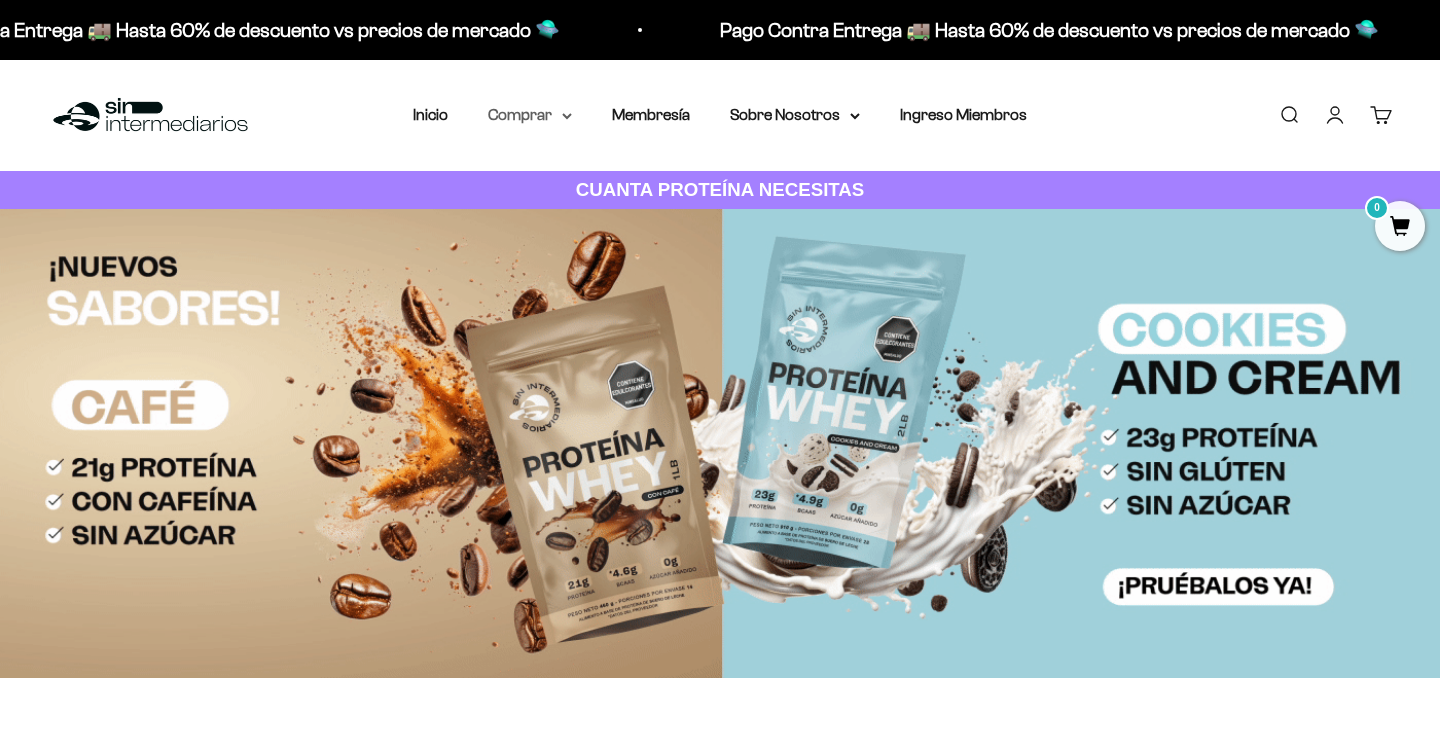 click on "Comprar" at bounding box center [530, 115] 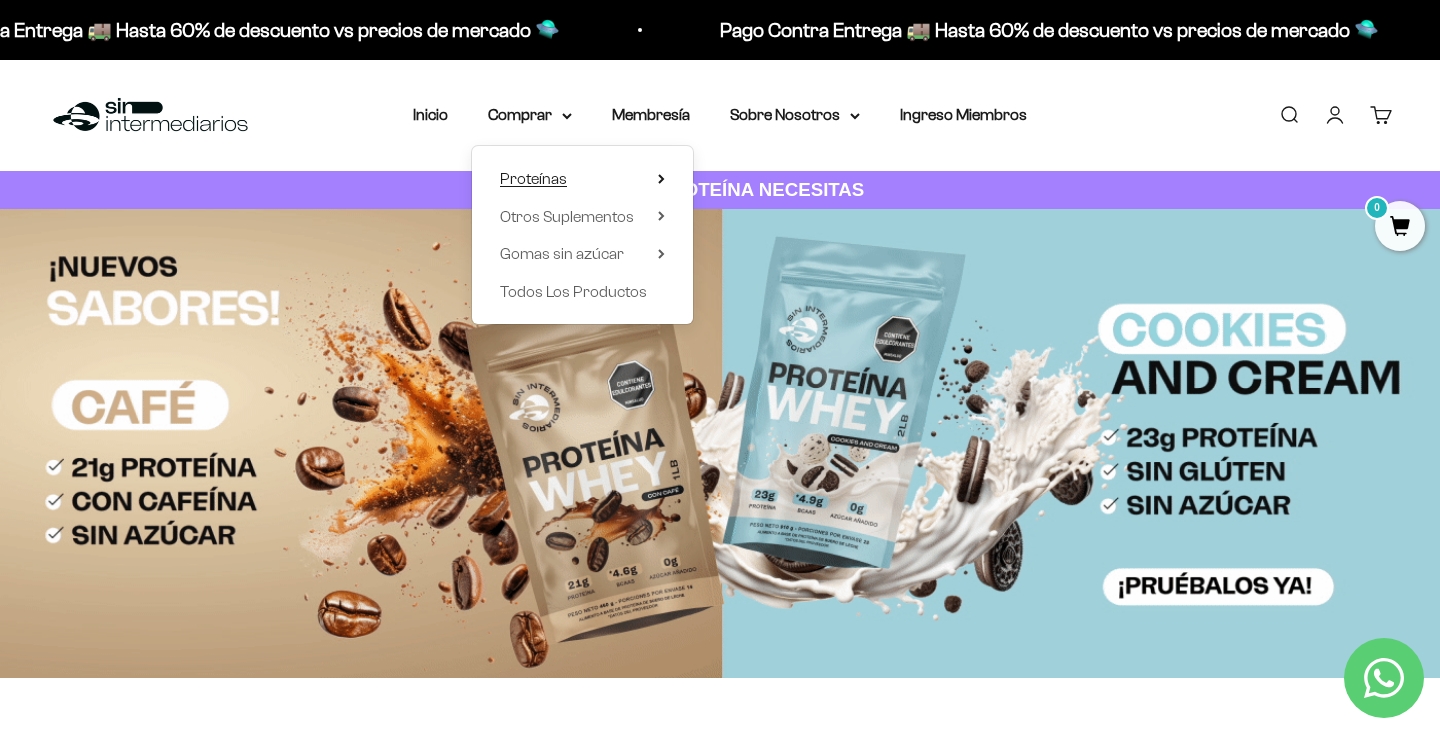 click on "Proteínas" at bounding box center [533, 178] 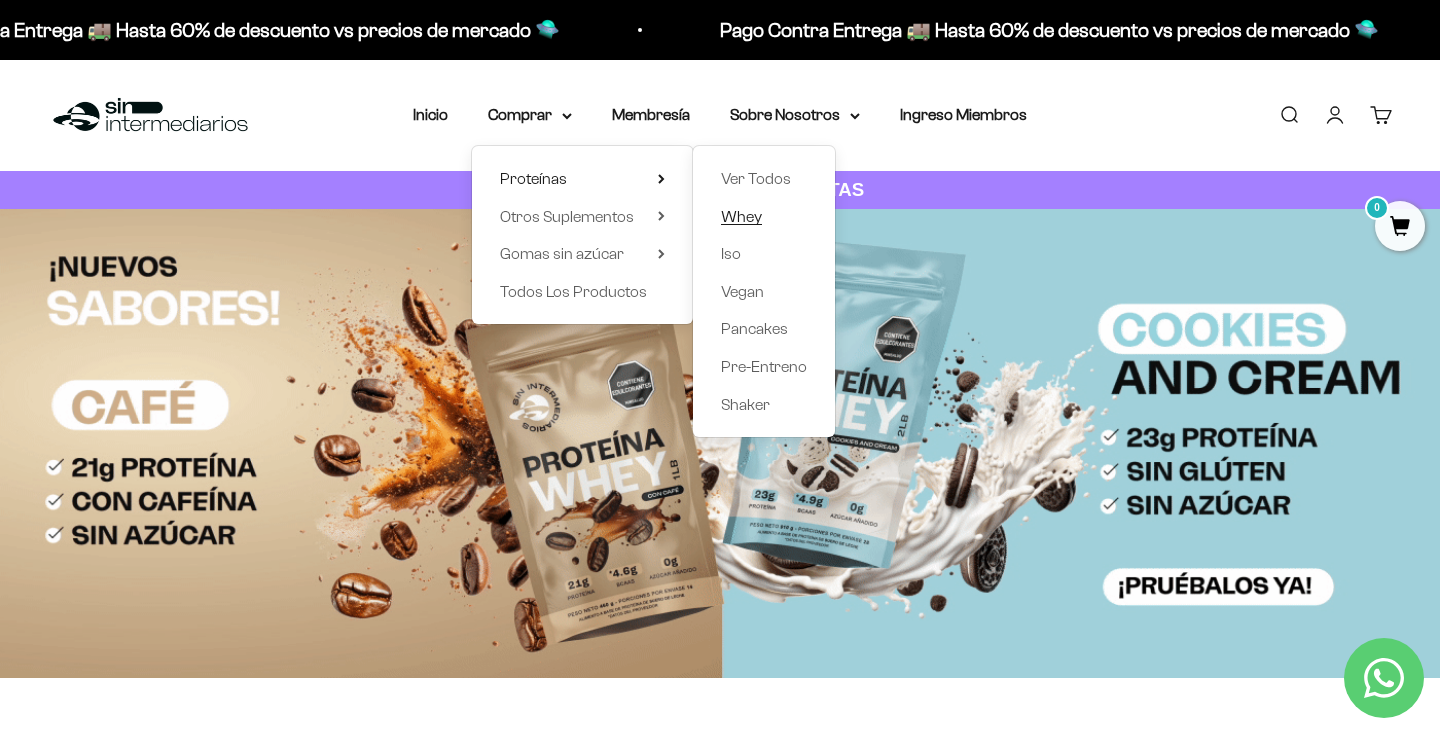 click on "Whey" at bounding box center (741, 216) 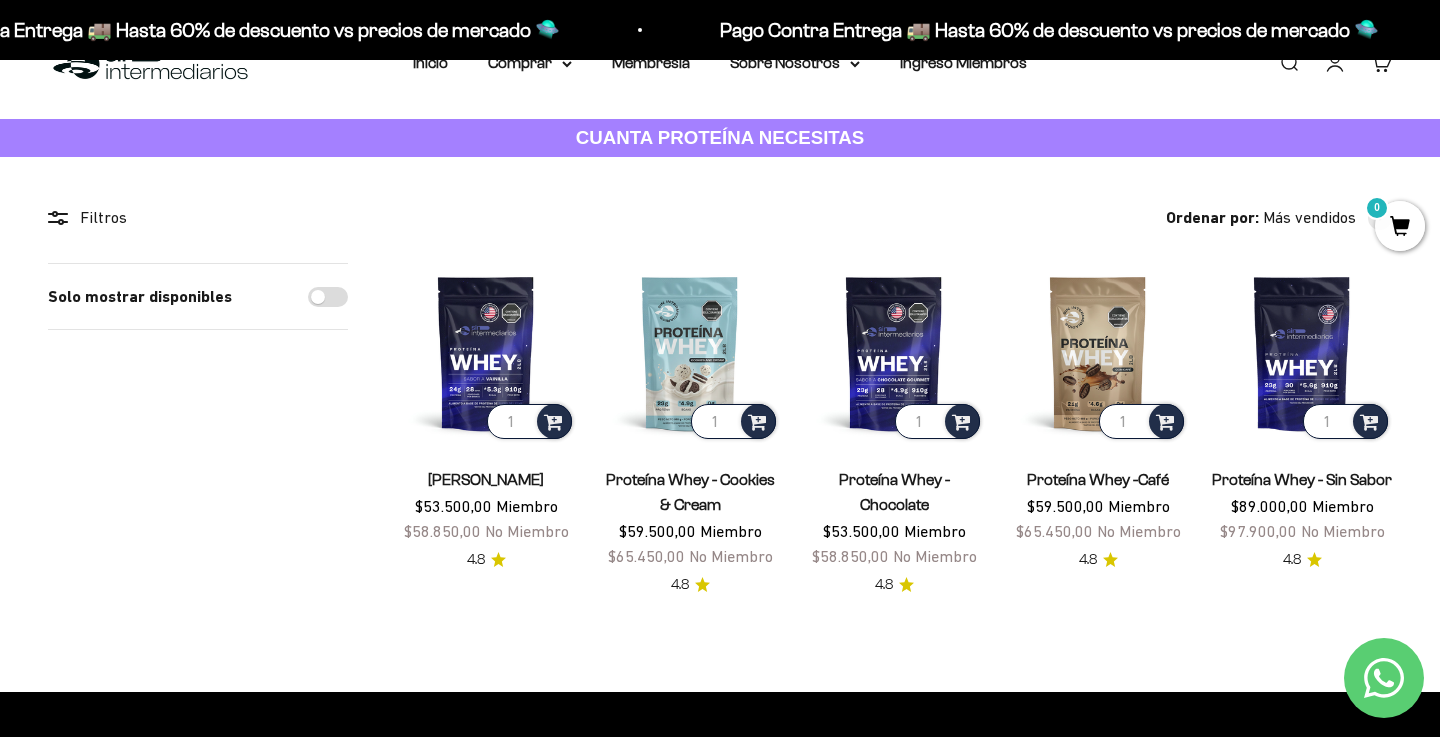 scroll, scrollTop: 57, scrollLeft: 0, axis: vertical 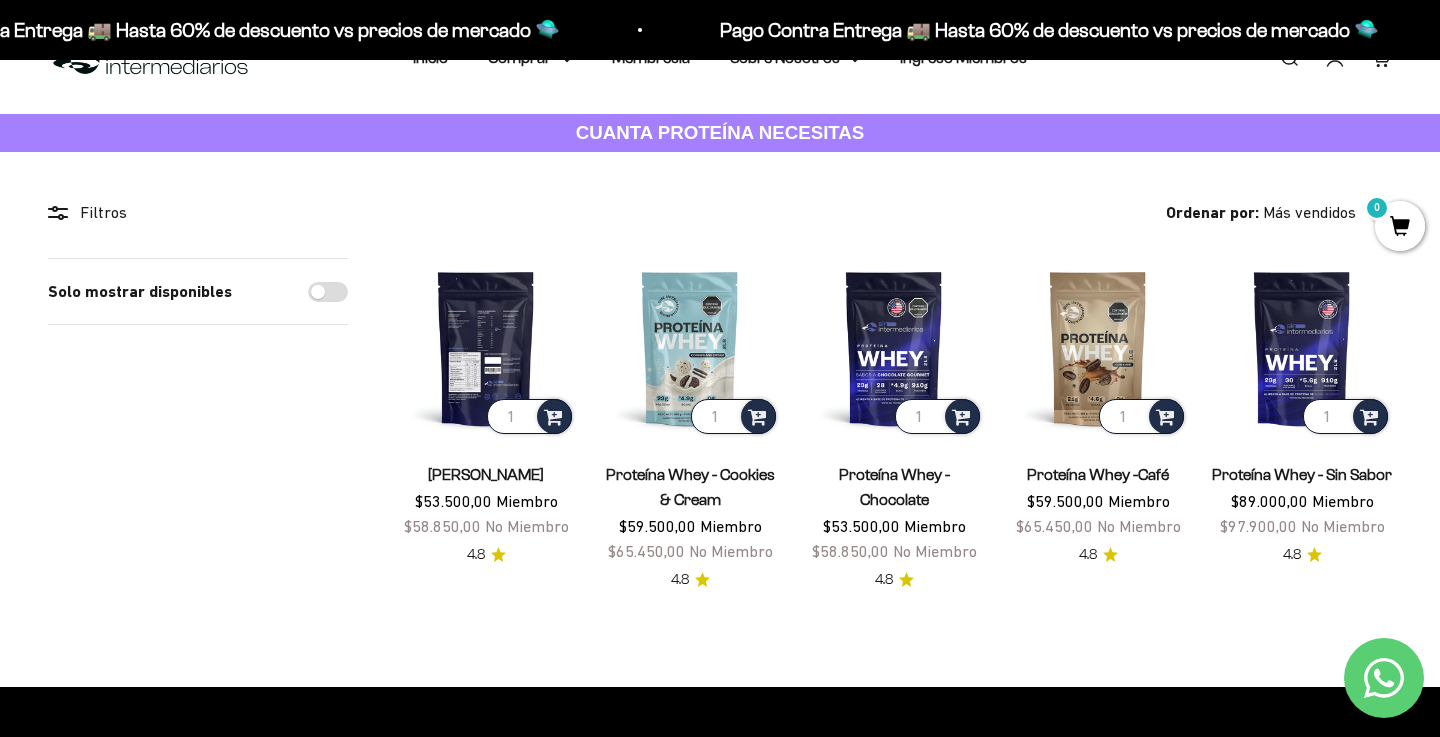 click at bounding box center (486, 348) 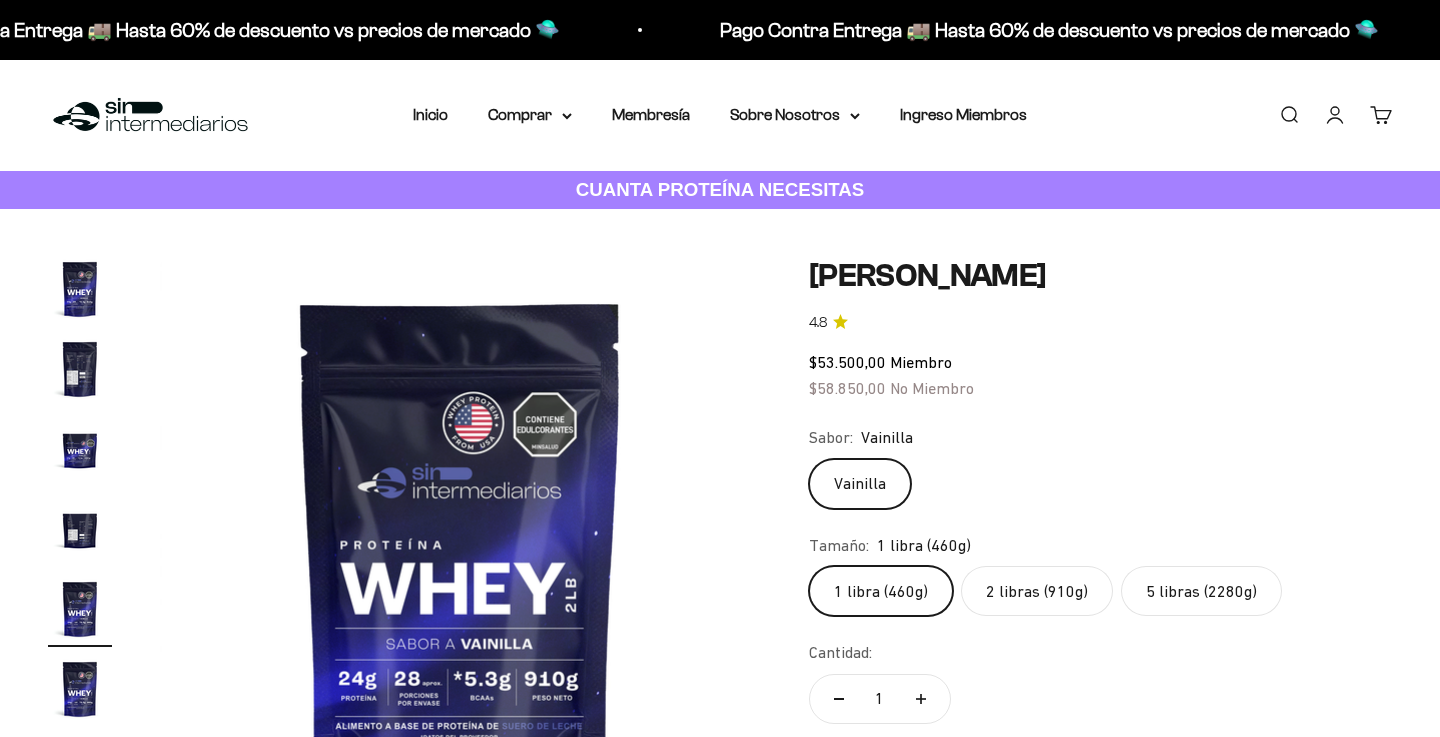 scroll, scrollTop: 0, scrollLeft: 0, axis: both 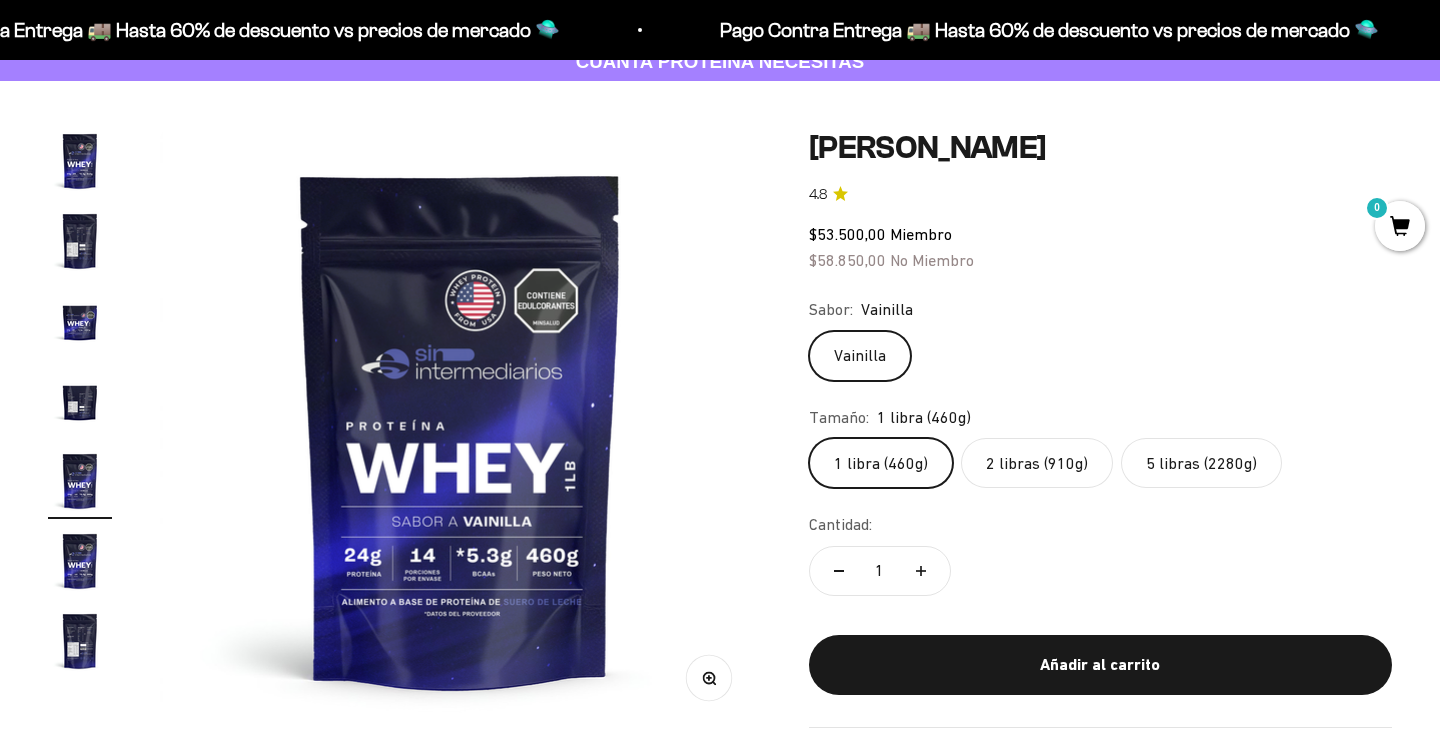 click on "5 libras (2280g)" 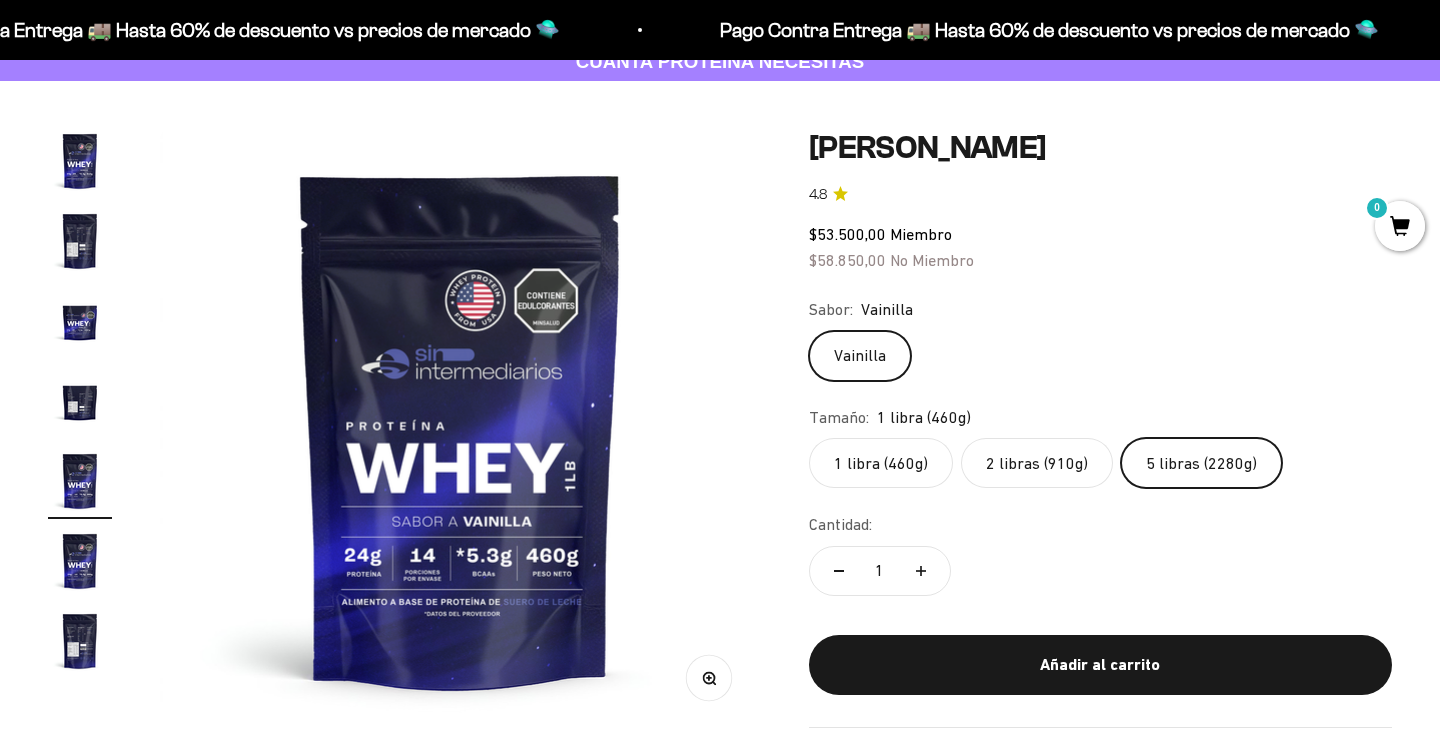 scroll, scrollTop: 0, scrollLeft: 1249, axis: horizontal 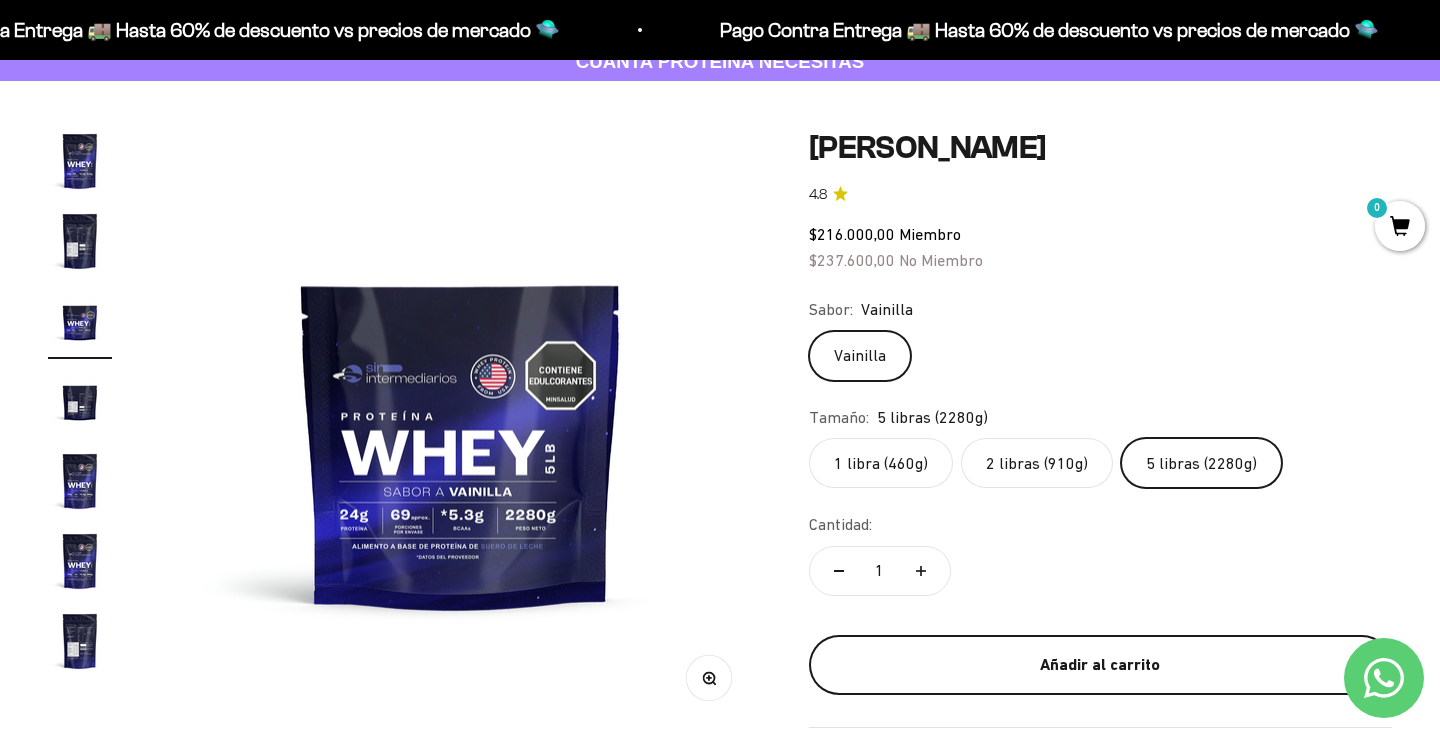 click on "Añadir al carrito" at bounding box center (1100, 665) 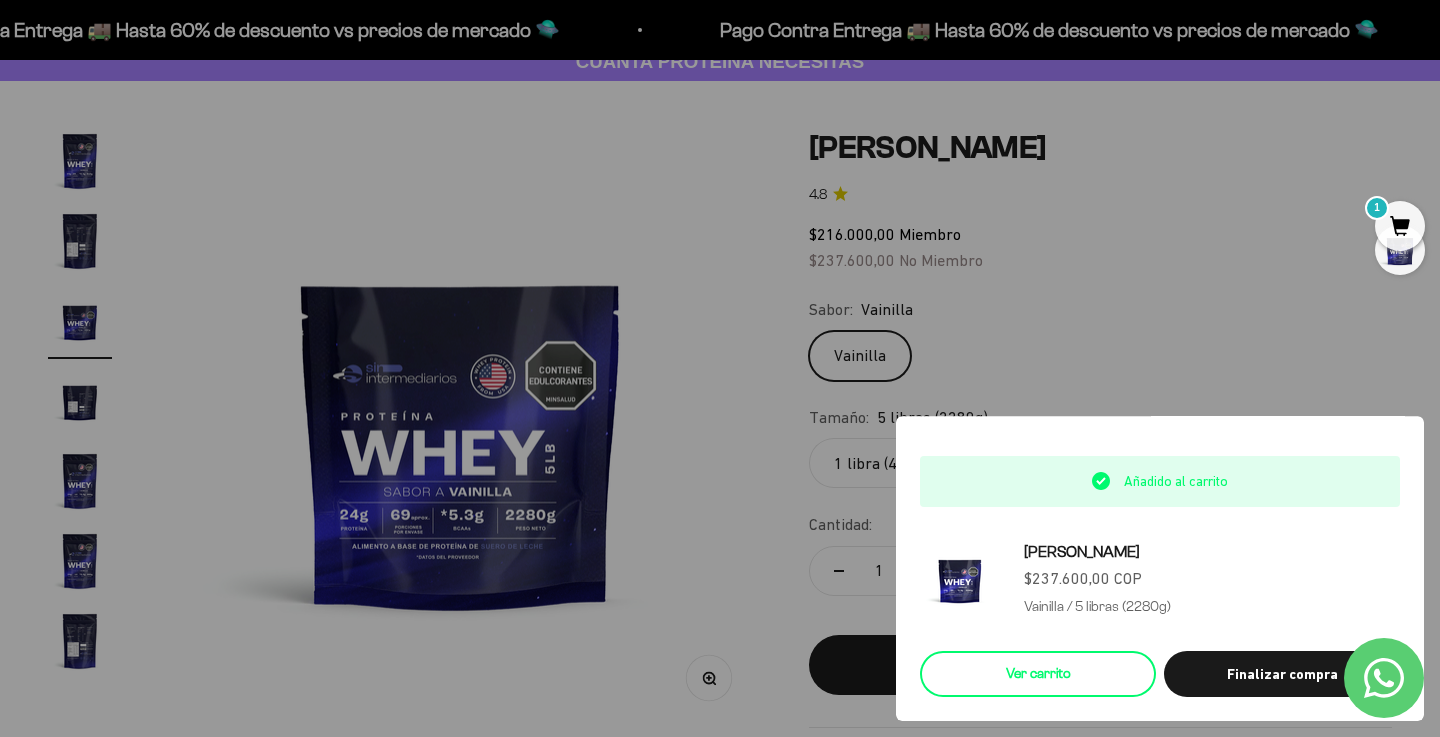 click on "Ver carrito" at bounding box center (1038, 674) 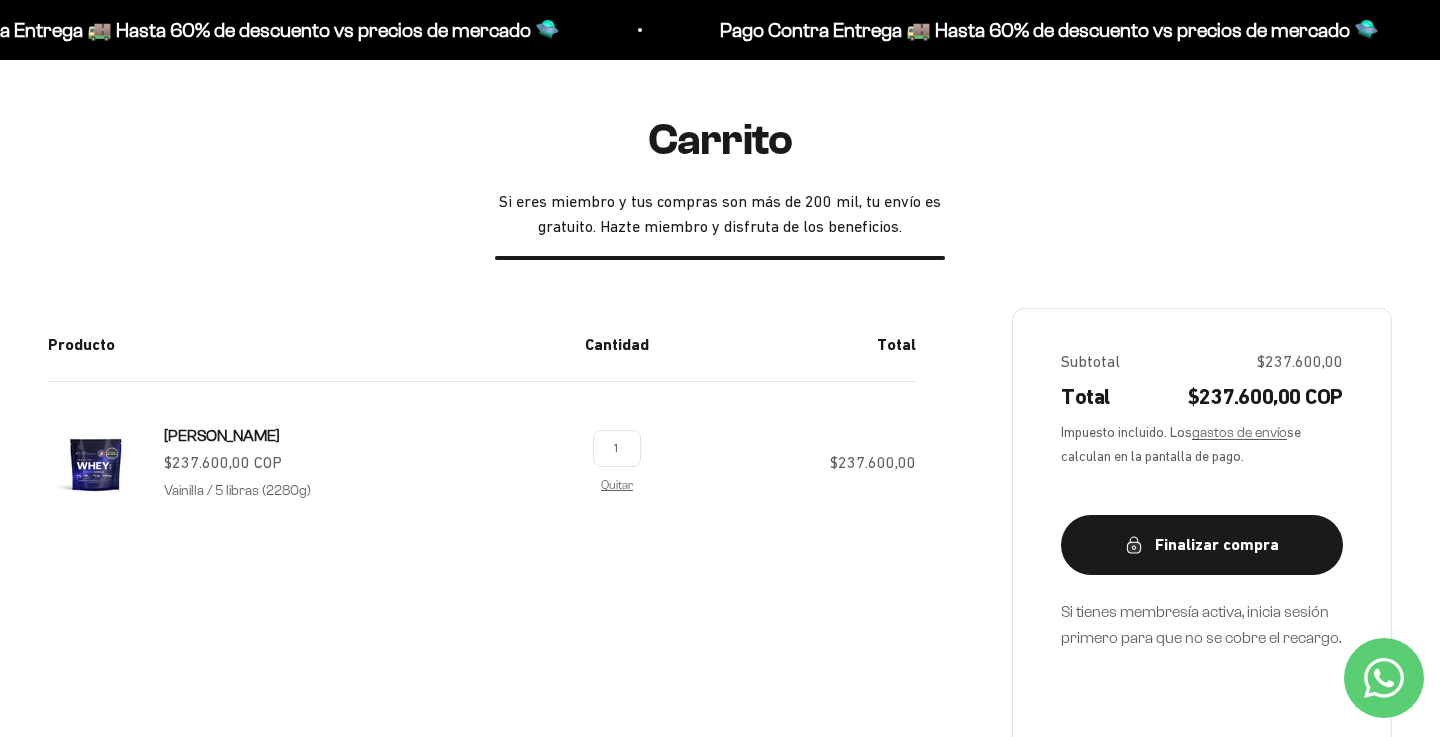 scroll, scrollTop: 186, scrollLeft: 0, axis: vertical 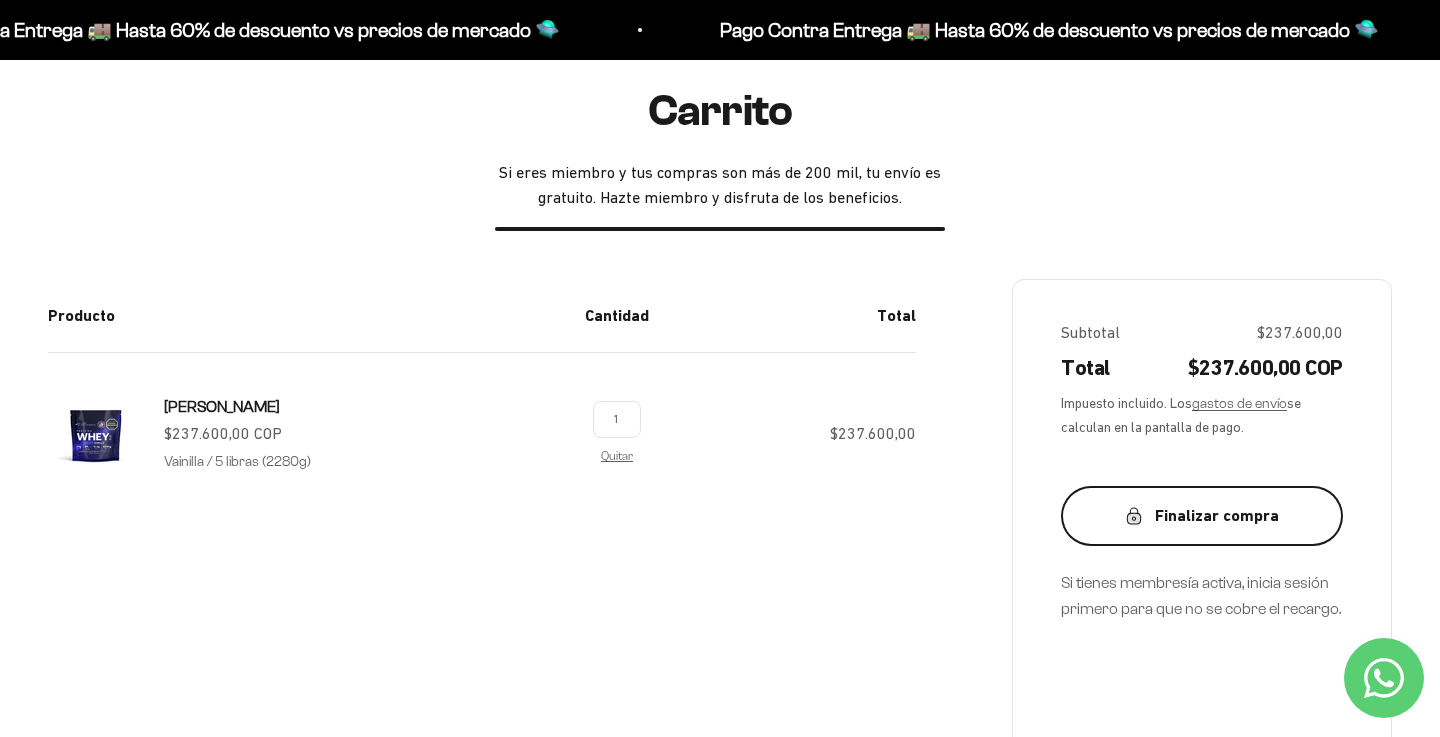 click 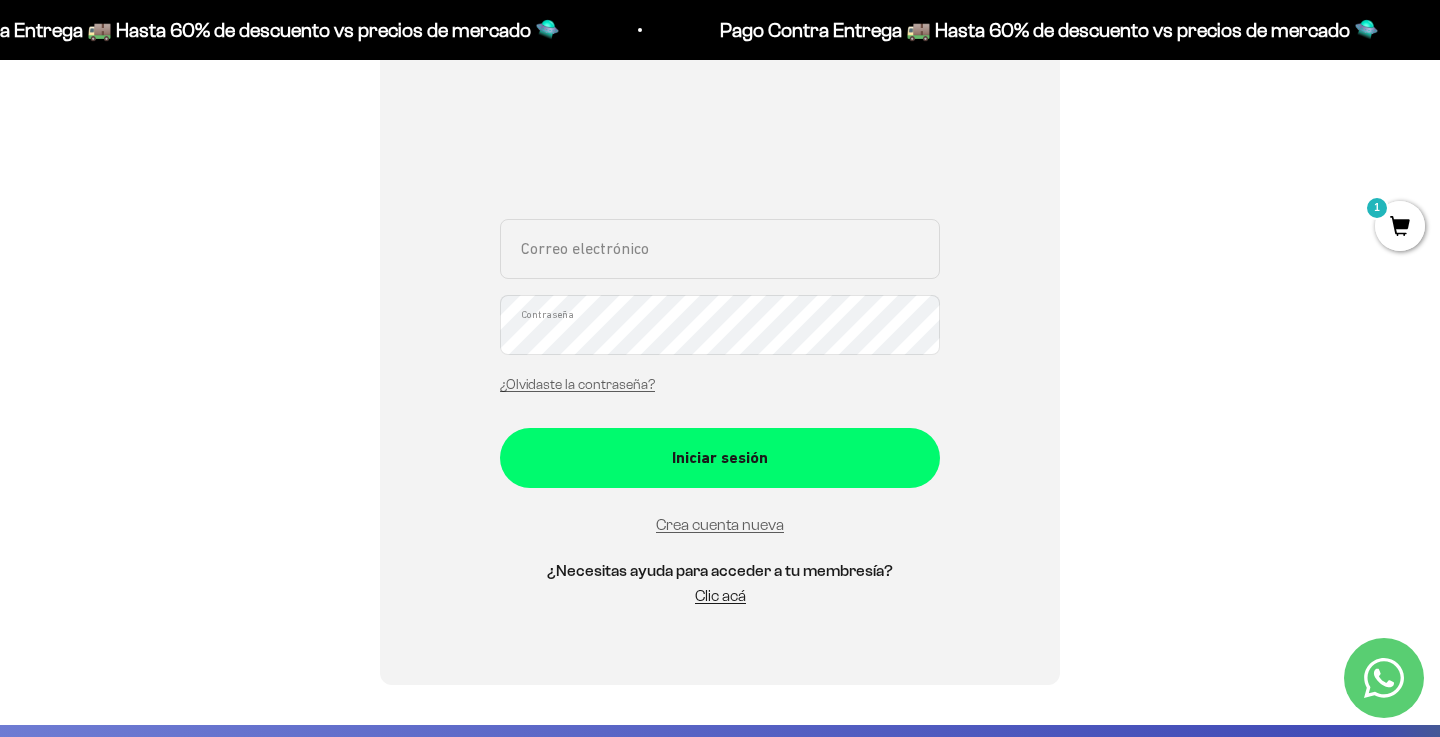 scroll, scrollTop: 358, scrollLeft: 0, axis: vertical 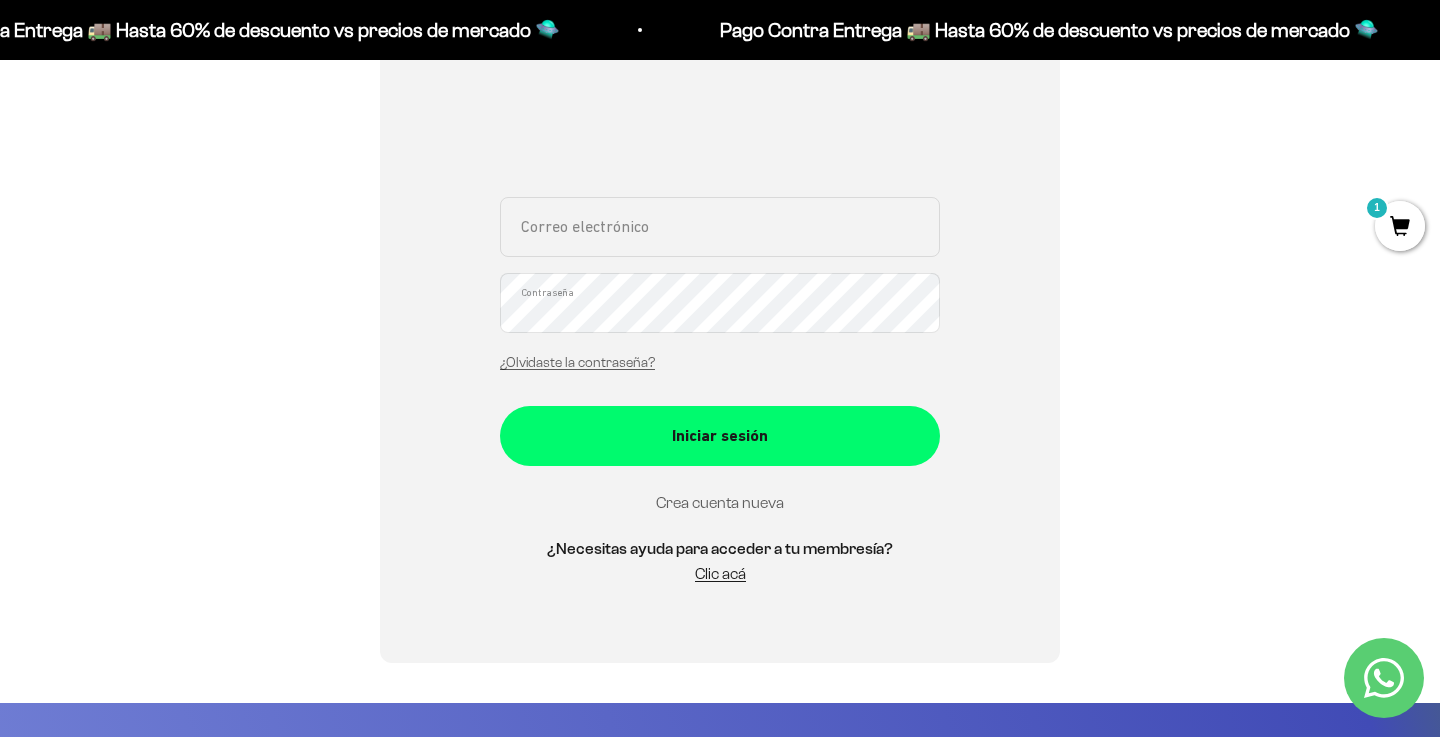 click on "Crea cuenta nueva" at bounding box center [720, 502] 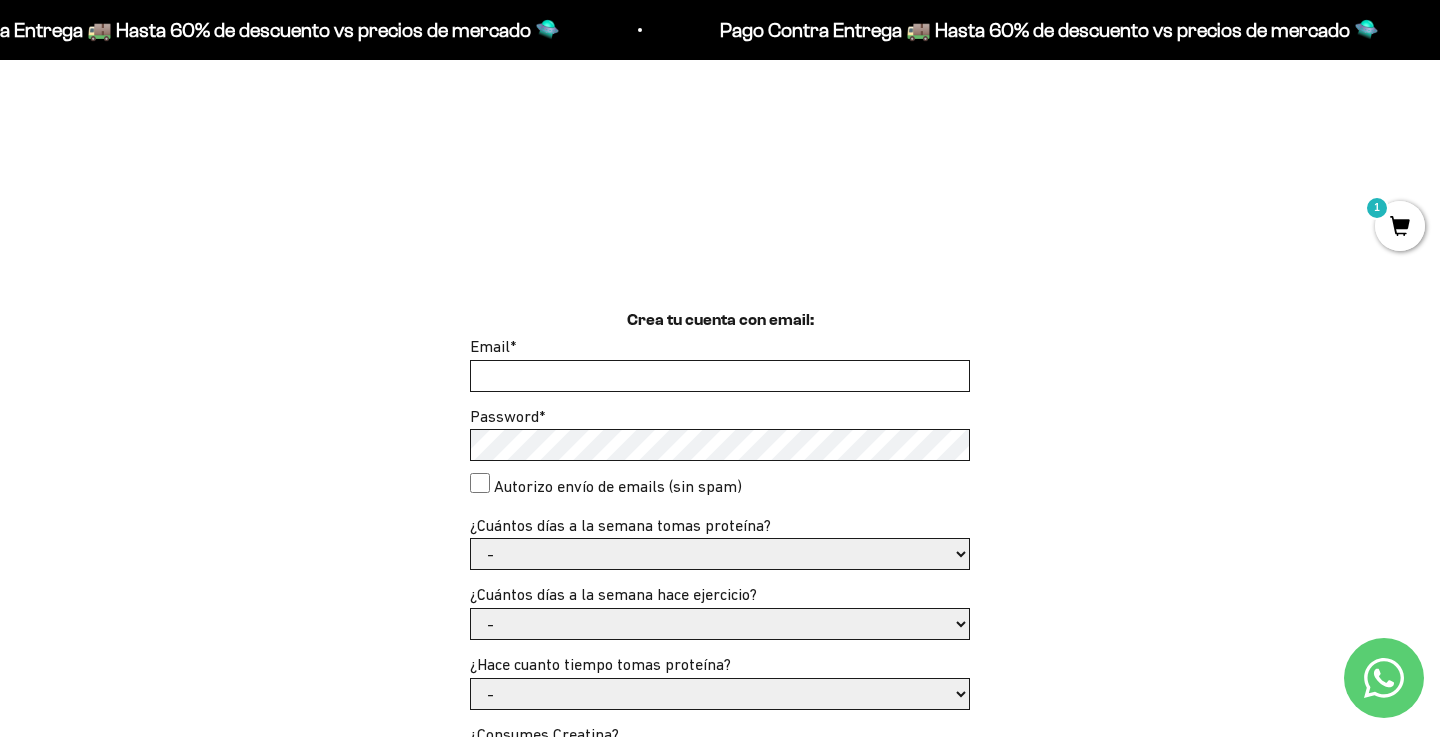 scroll, scrollTop: 411, scrollLeft: 0, axis: vertical 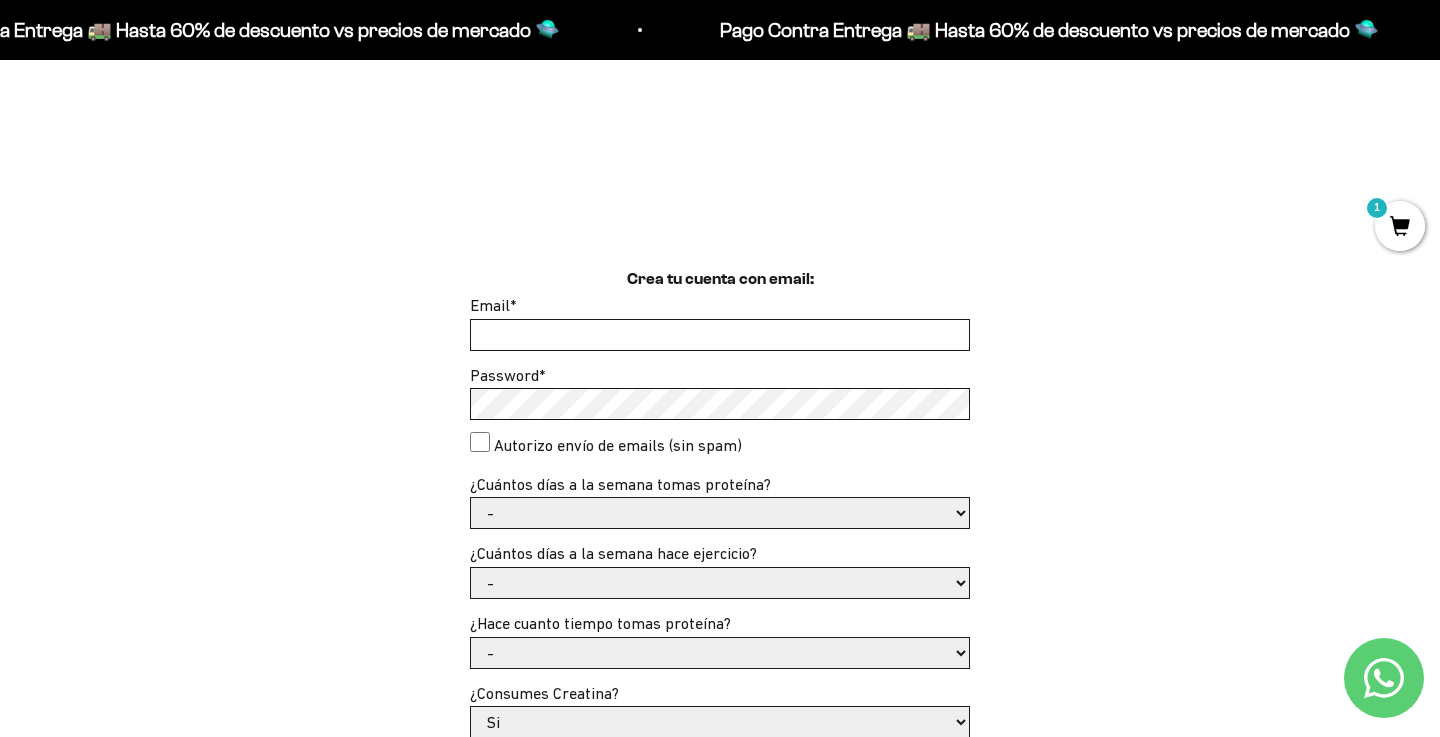 click on "Email
*" at bounding box center [720, 335] 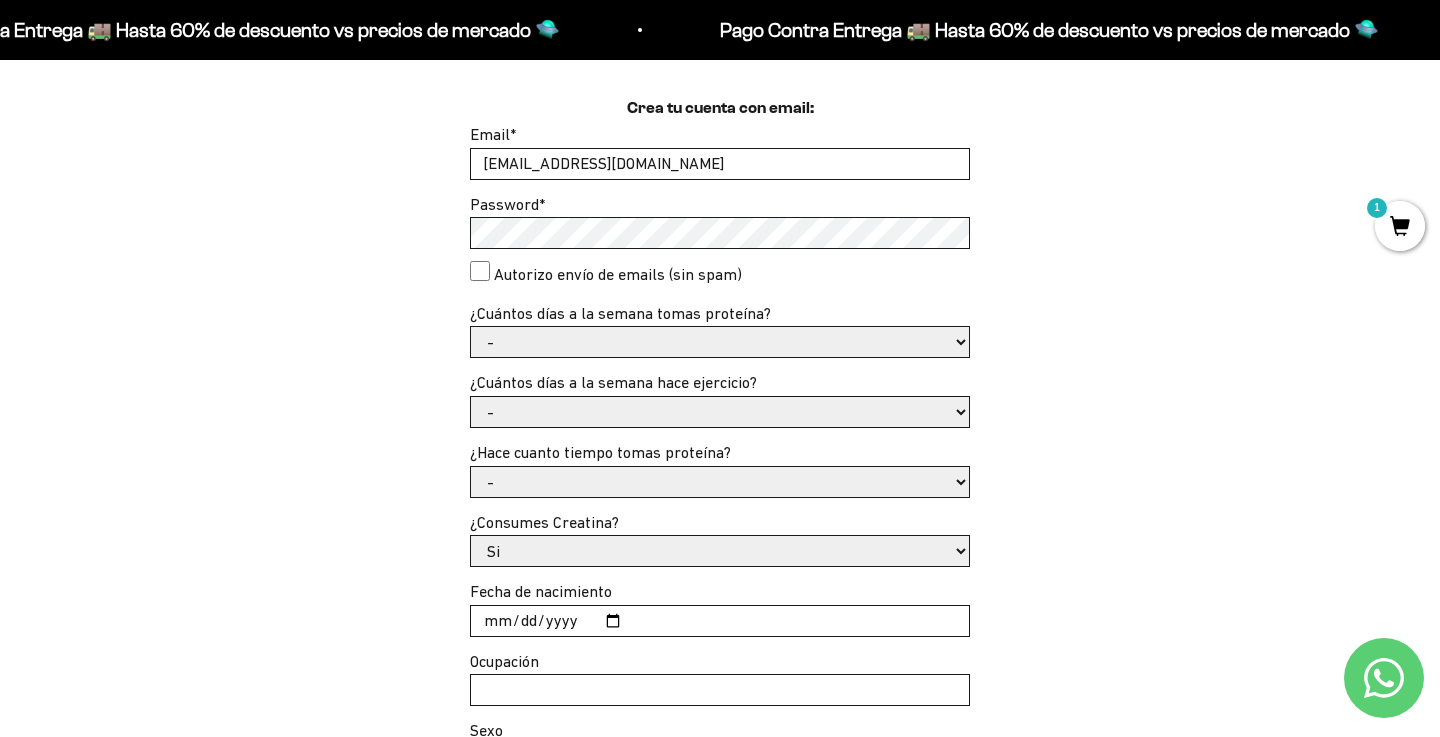 scroll, scrollTop: 599, scrollLeft: 0, axis: vertical 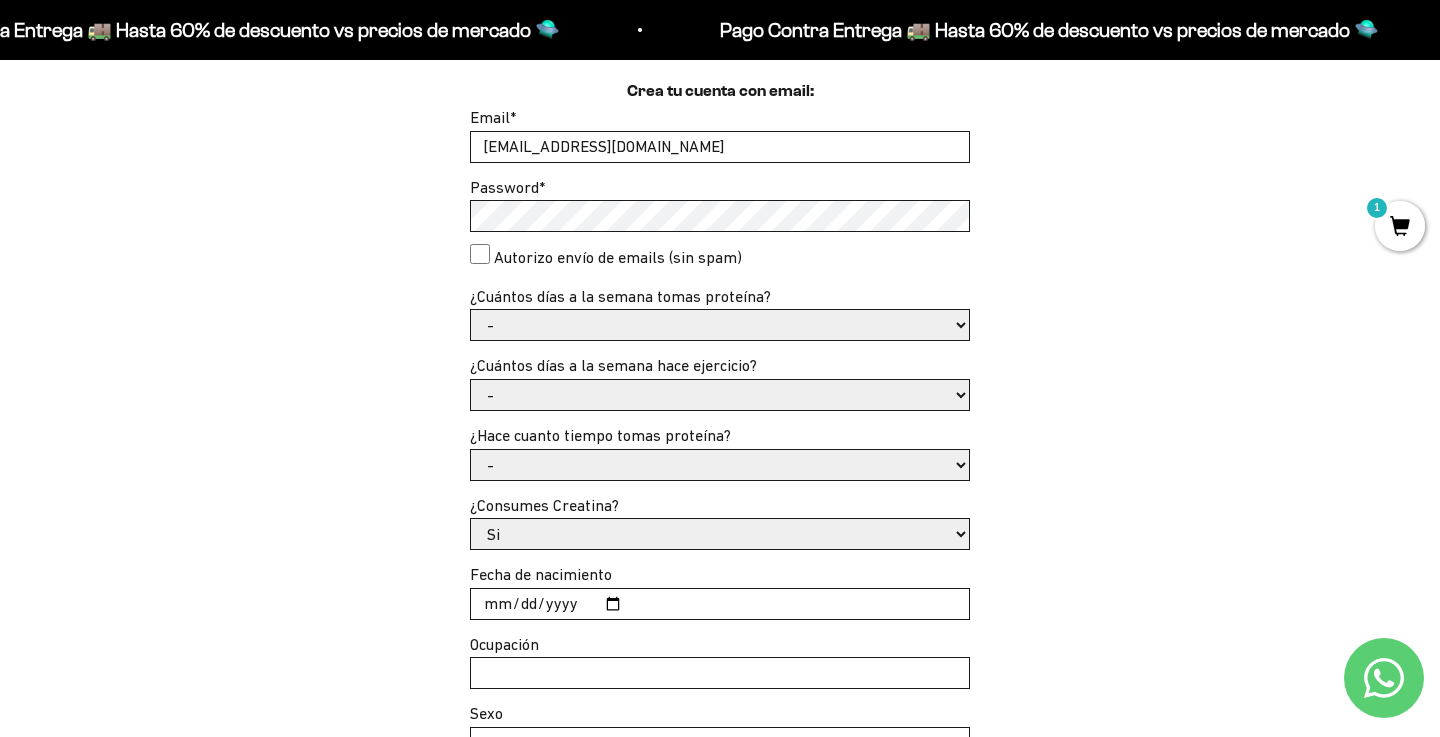 click on "-
1 o 2
3 a 5
6 o 7" at bounding box center [720, 325] 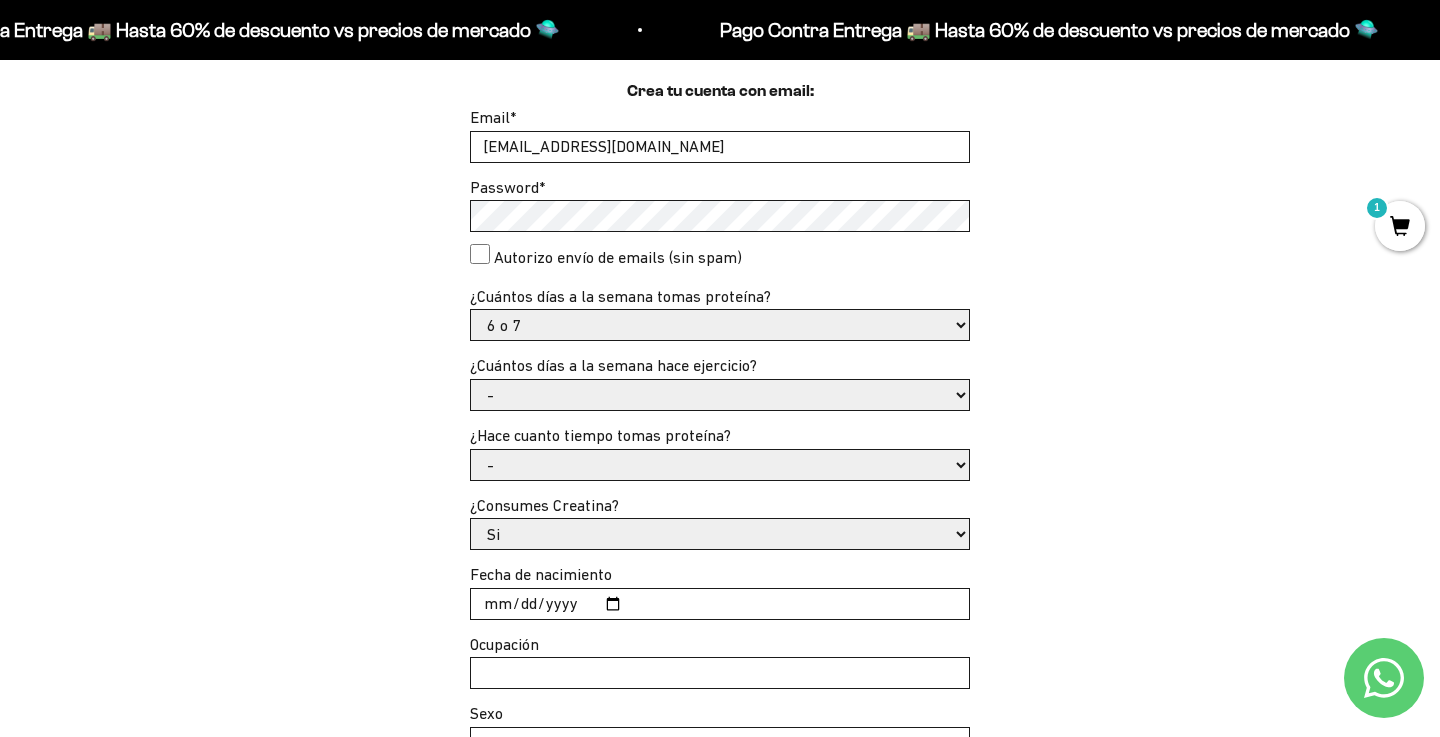 click on "-
No hago
1 a 2 días
3 a 5 días
6 o 7 días" at bounding box center [720, 395] 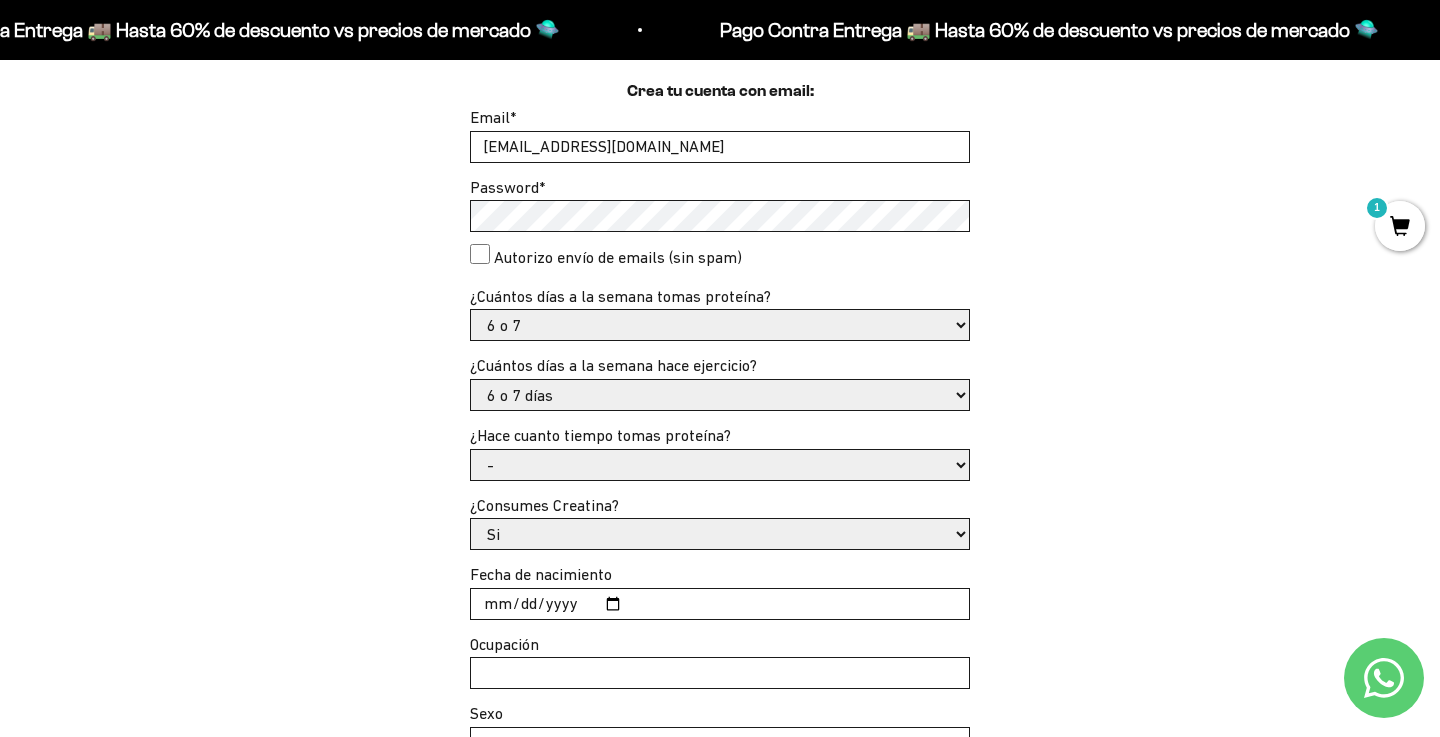 click on "-
Apenas estoy empezando
Menos de 6 meses
Hace más de 6 meses
Hace más de un año" at bounding box center (720, 465) 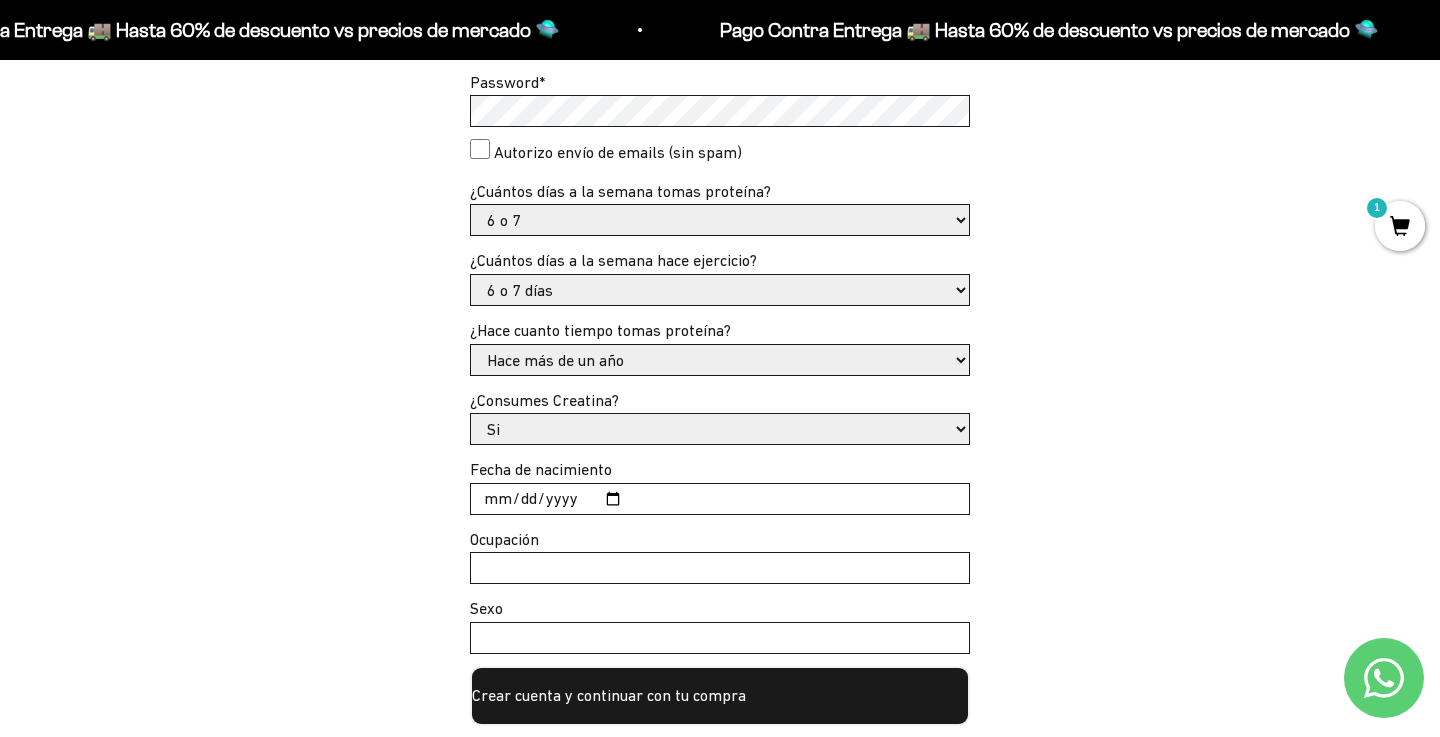 scroll, scrollTop: 711, scrollLeft: 0, axis: vertical 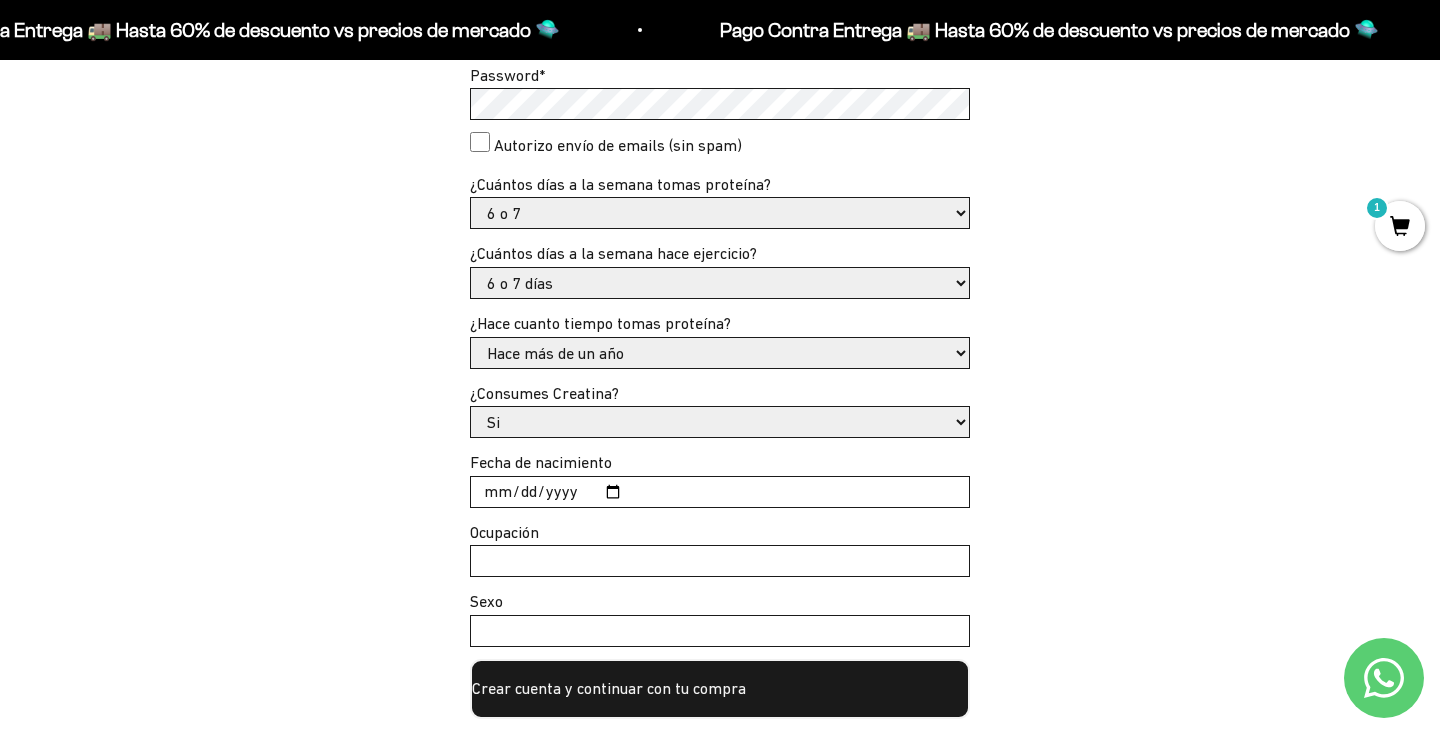 click on "Fecha de nacimiento" at bounding box center [720, 492] 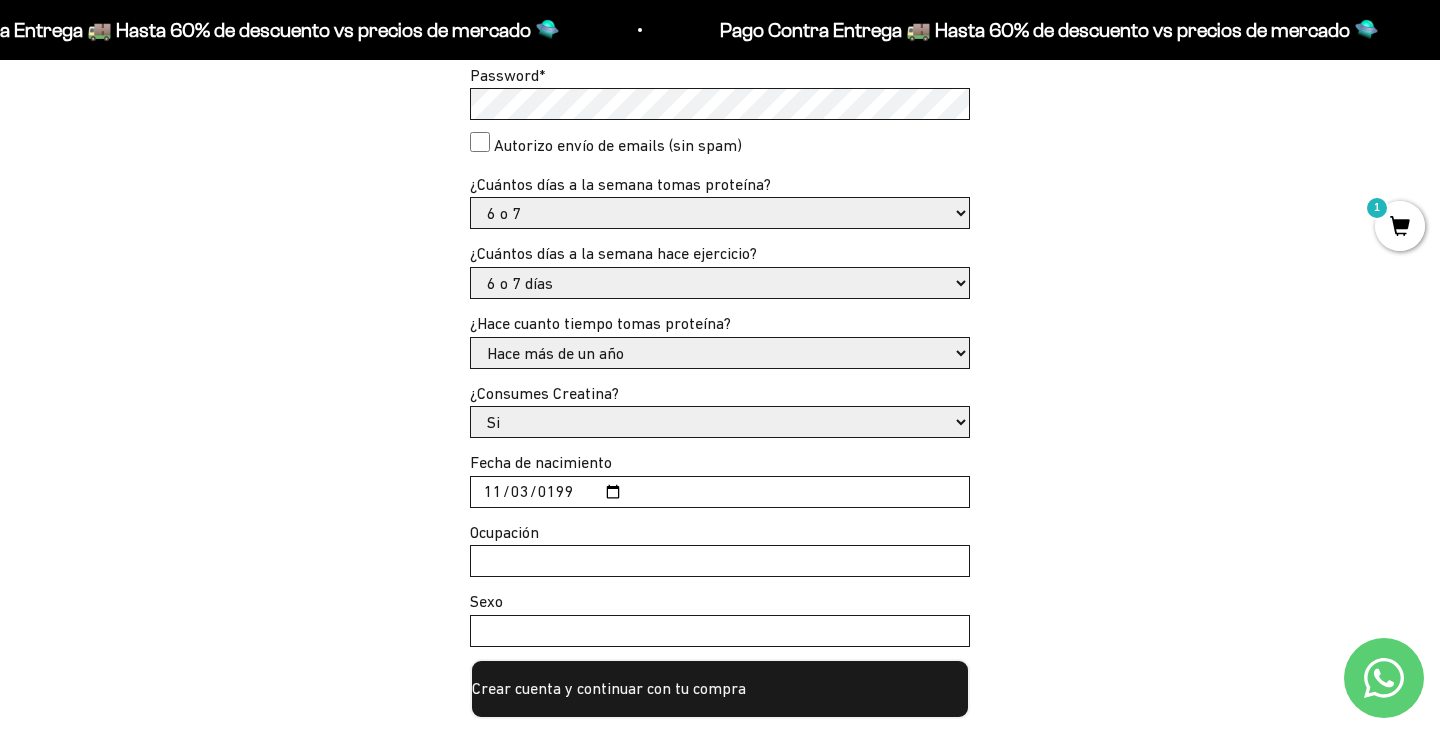 type on "[DATE]" 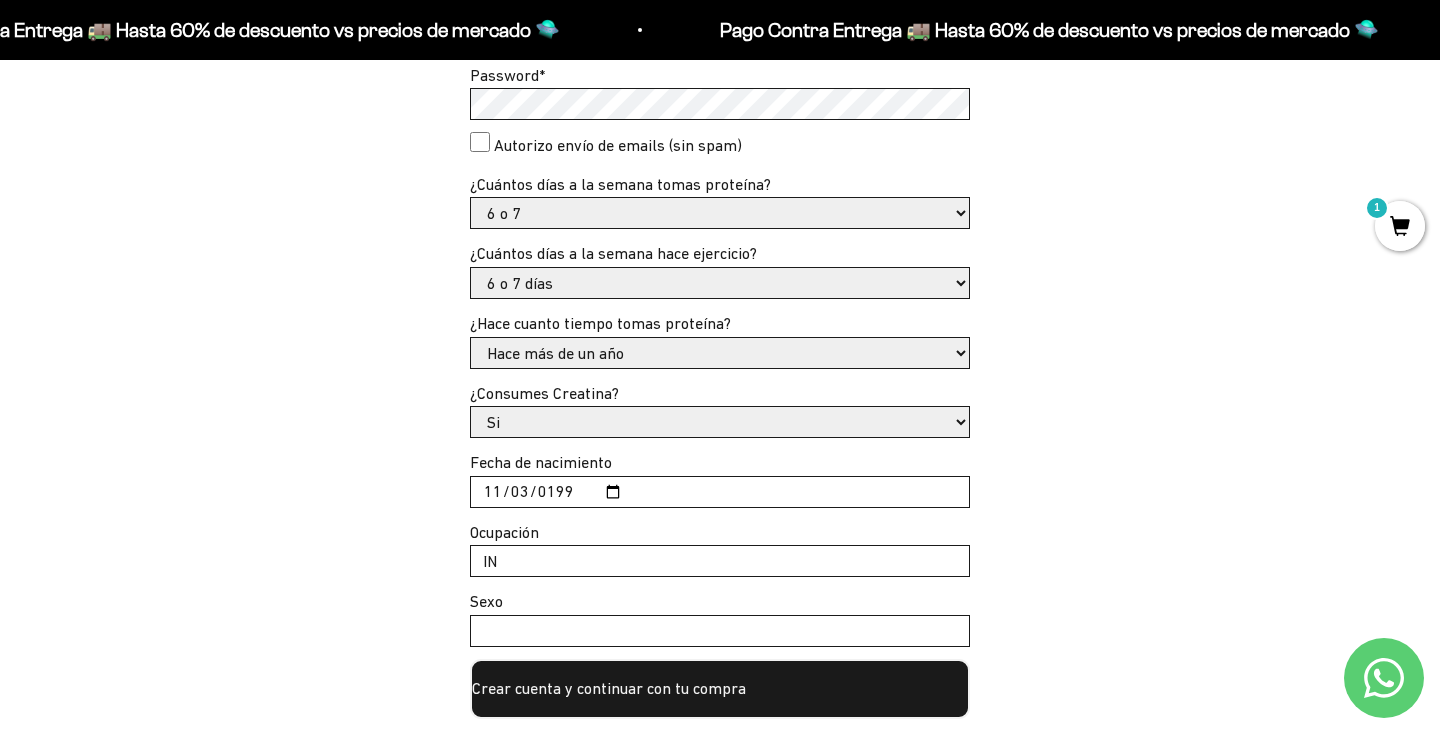 type on "I" 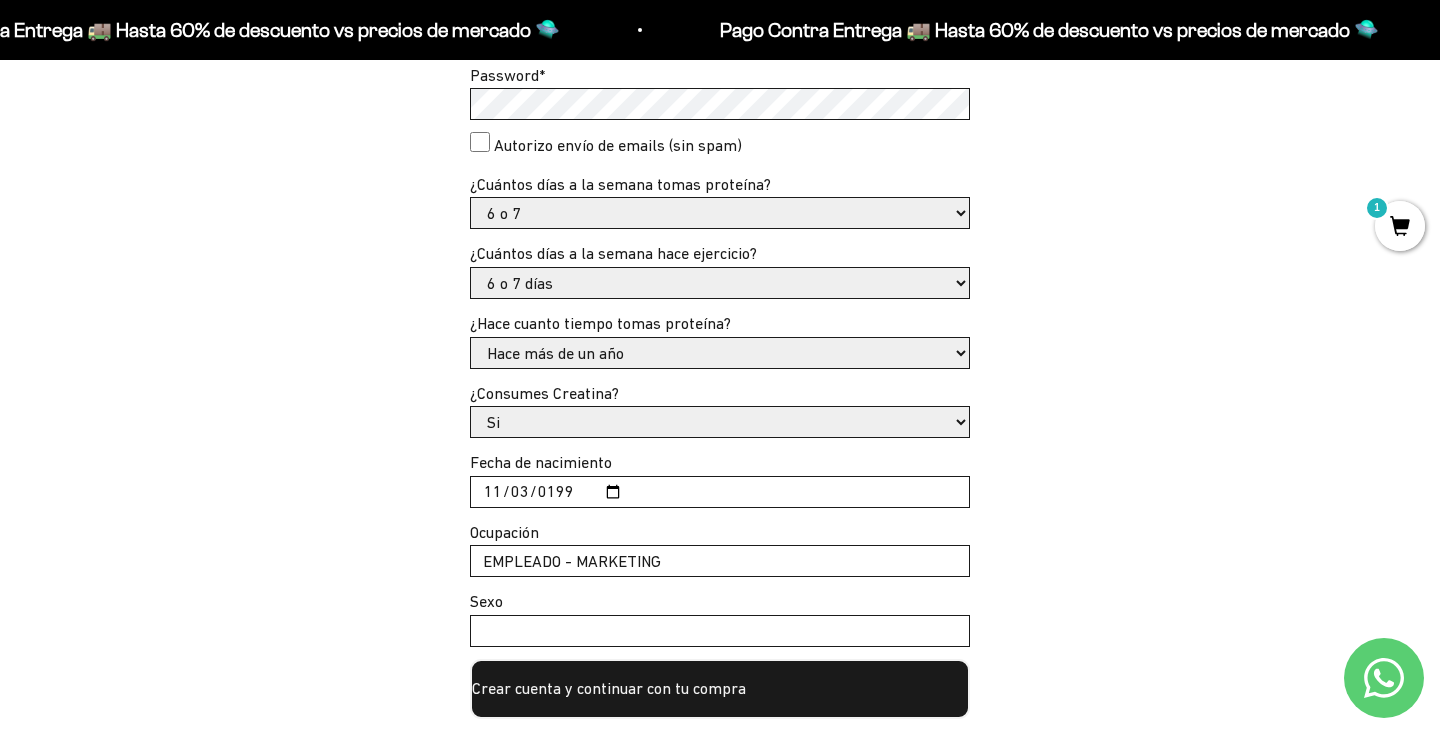 type on "EMPLEADO - MARKETING" 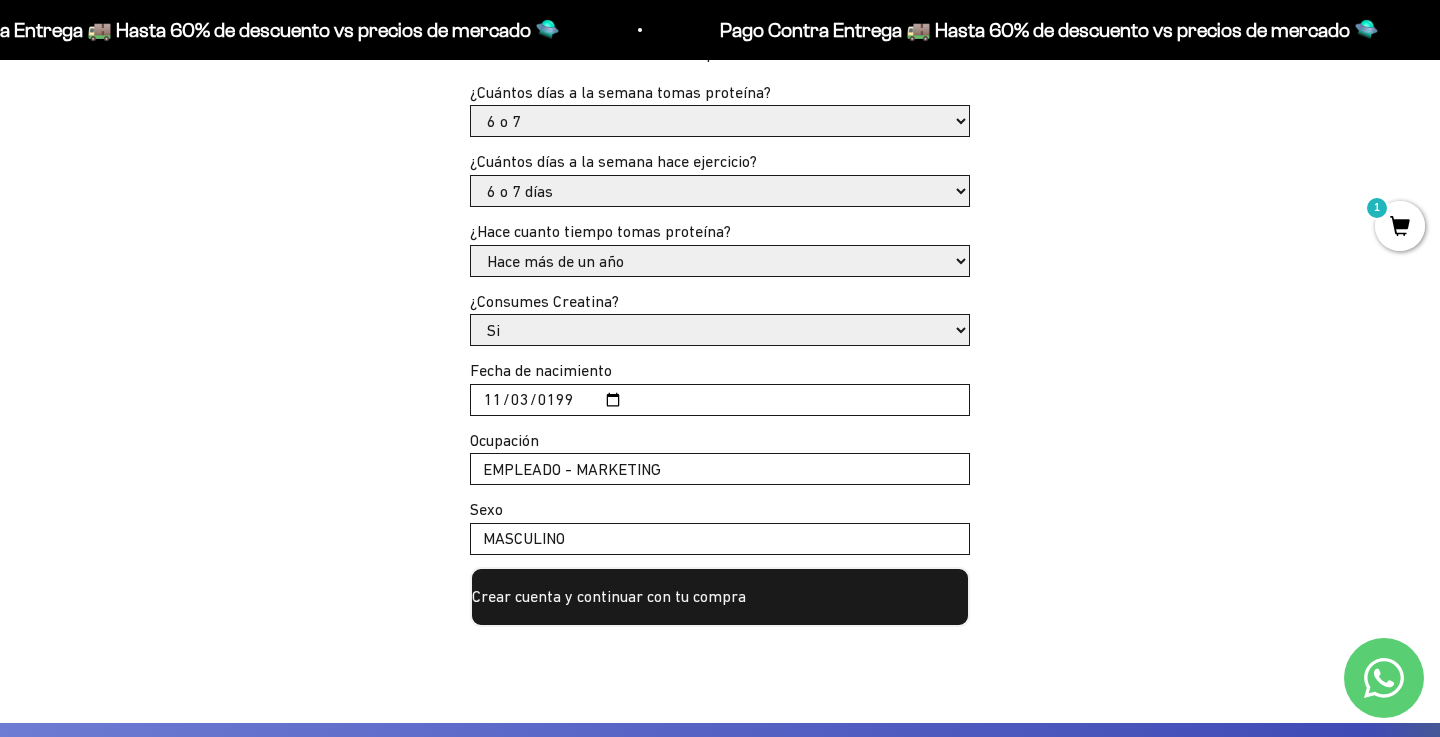 scroll, scrollTop: 808, scrollLeft: 0, axis: vertical 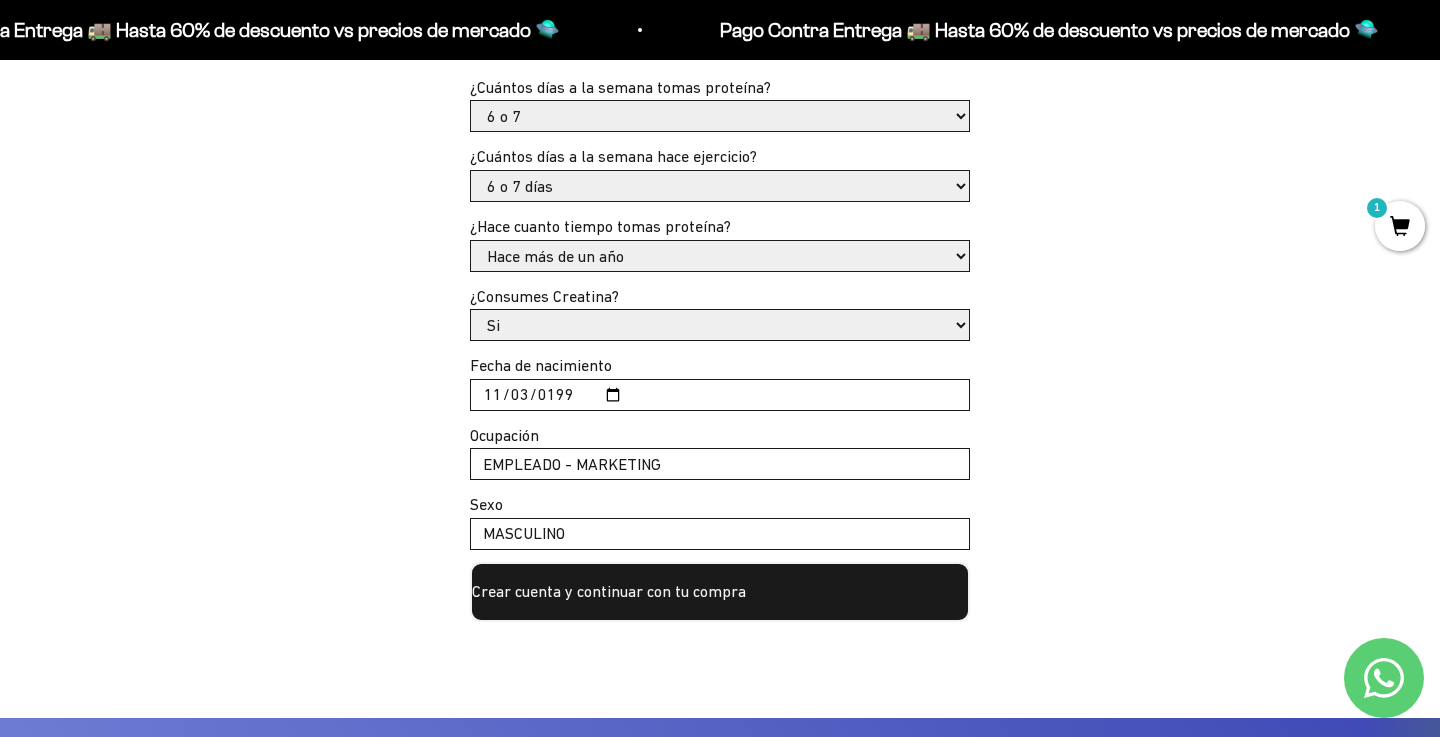 type on "MASCULINO" 